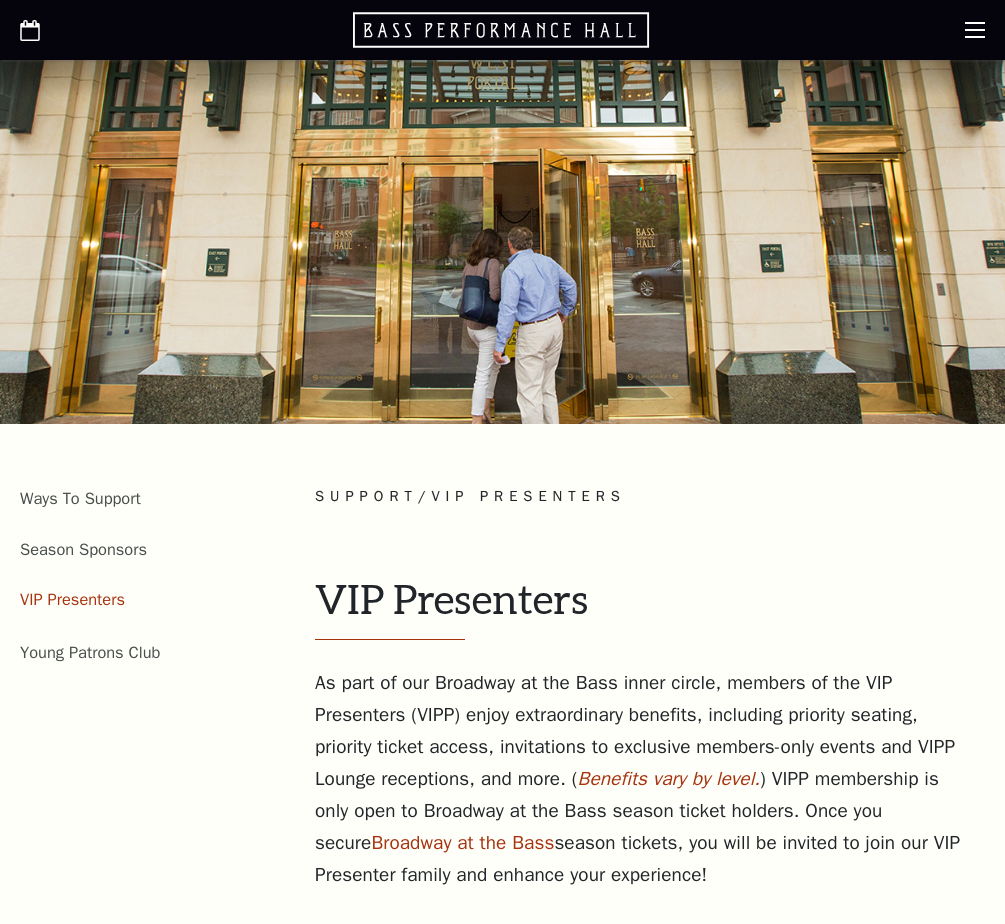 scroll, scrollTop: 0, scrollLeft: 0, axis: both 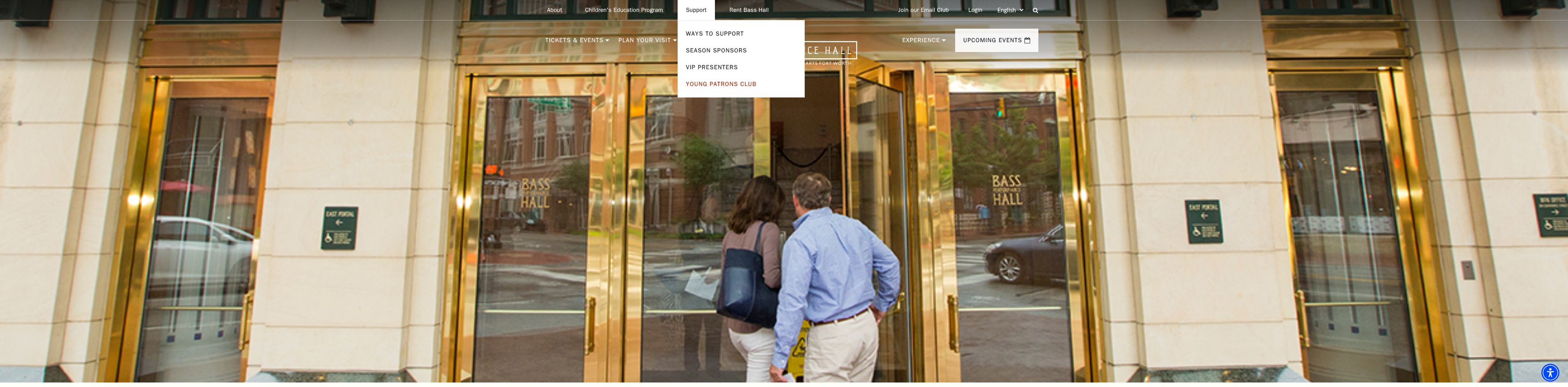 click on "Young Patrons Club" at bounding box center [721, 84] 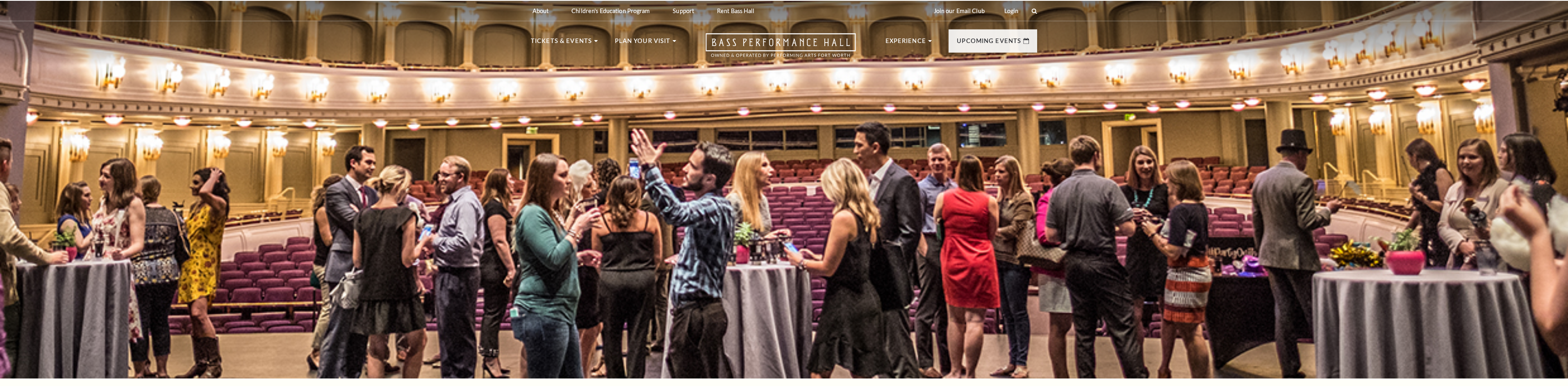 scroll, scrollTop: 0, scrollLeft: 0, axis: both 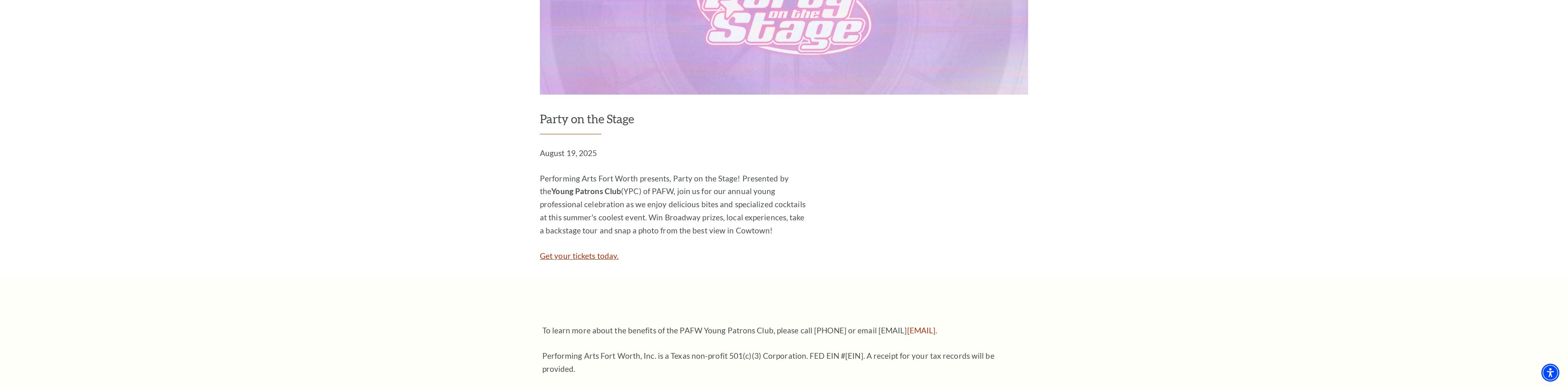 click on "Get your tickets today." at bounding box center (579, 256) 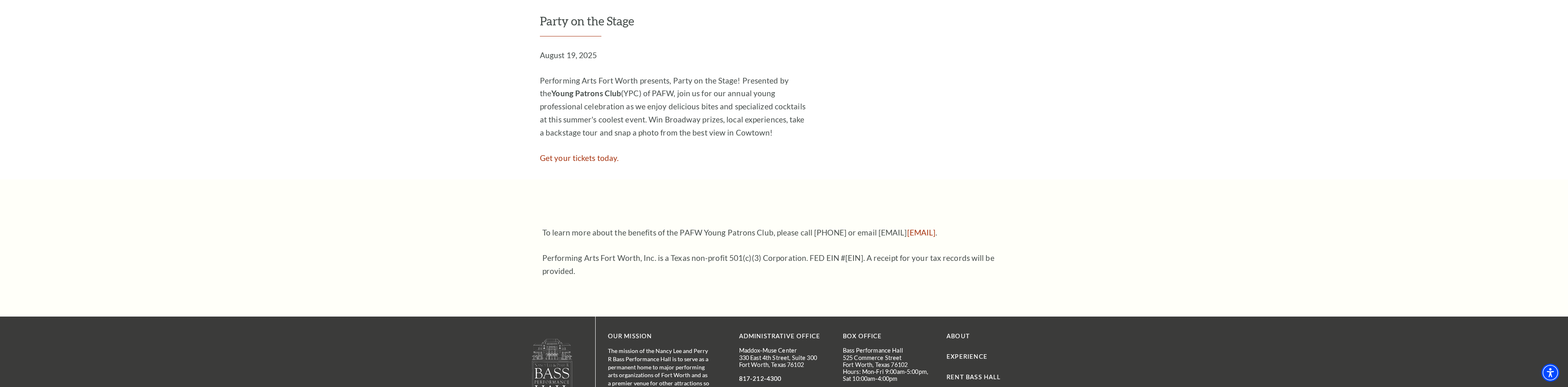 scroll, scrollTop: 1299, scrollLeft: 0, axis: vertical 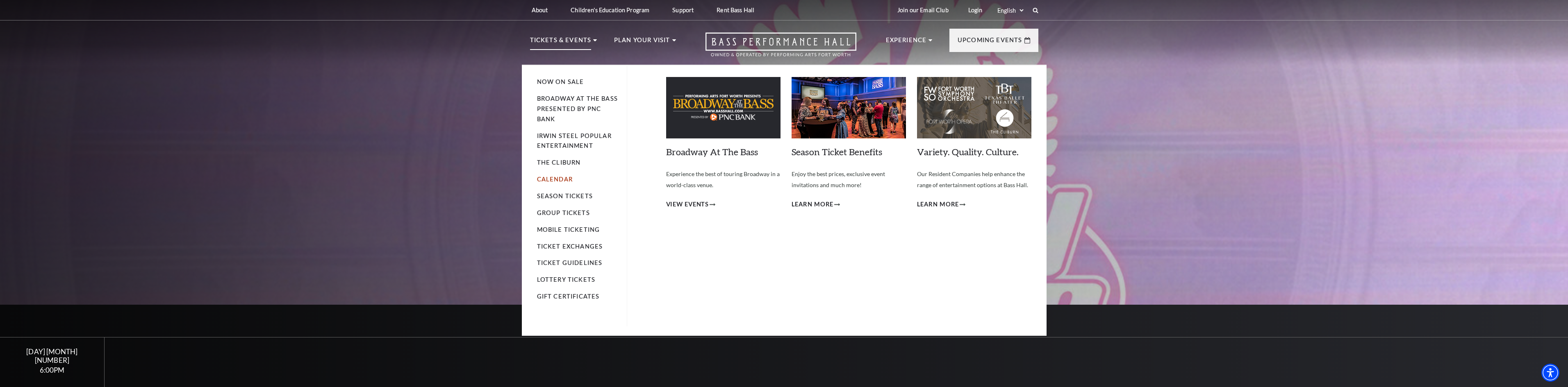 click on "Calendar" at bounding box center [555, 179] 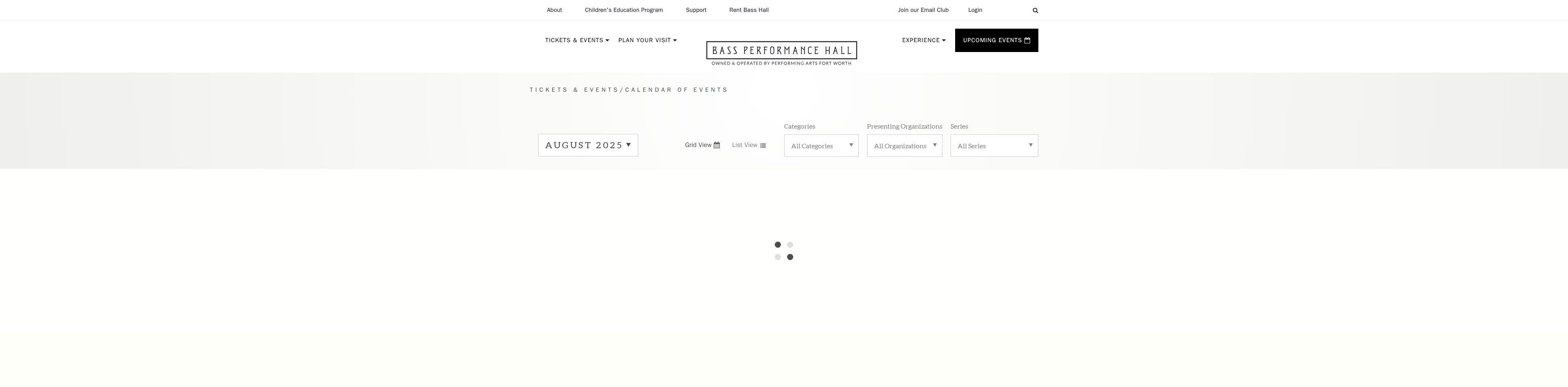 scroll, scrollTop: 0, scrollLeft: 0, axis: both 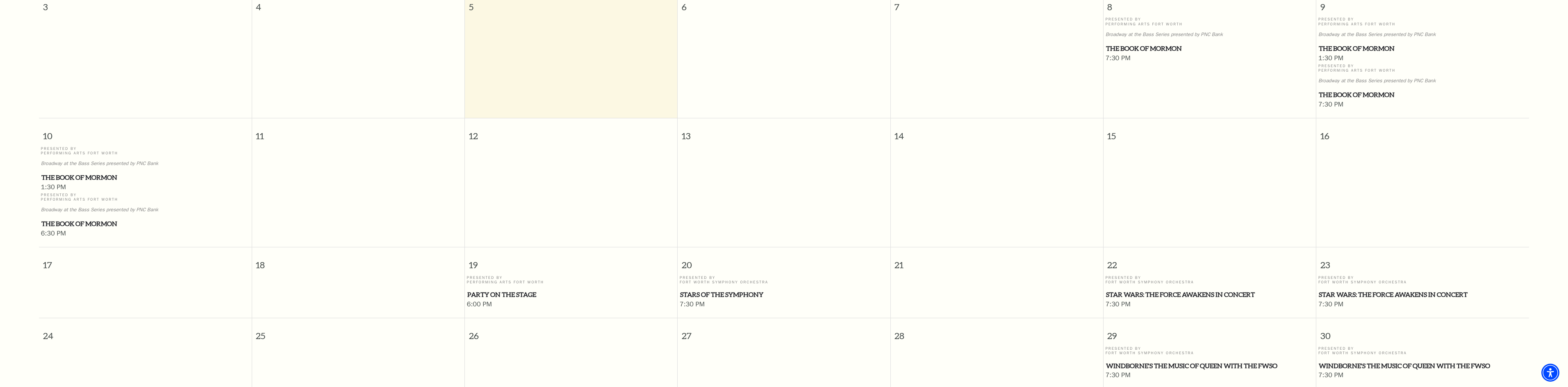 click on "Party on the Stage" at bounding box center [571, 294] 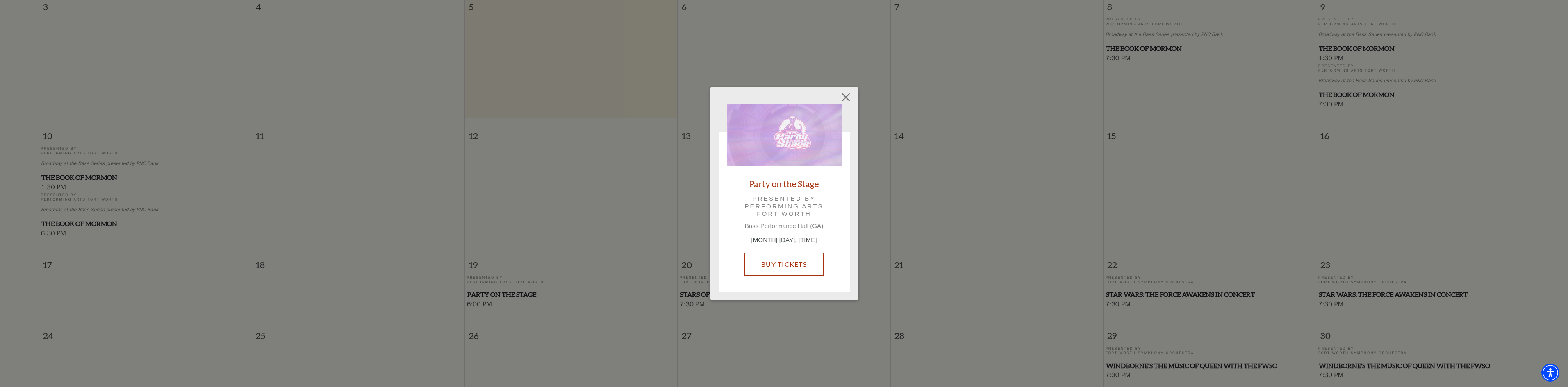 click on "Buy Tickets" at bounding box center (784, 264) 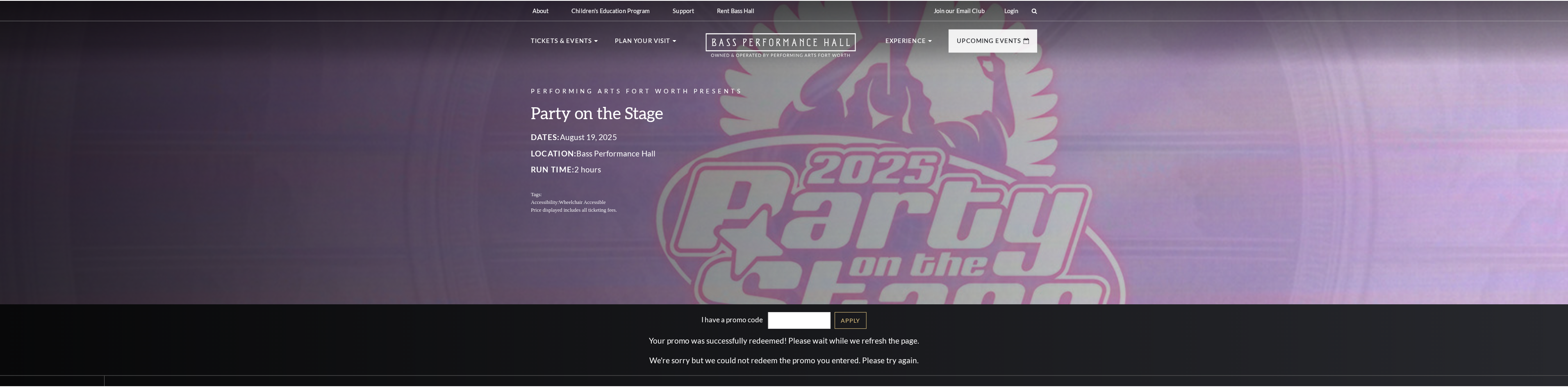 scroll, scrollTop: 0, scrollLeft: 0, axis: both 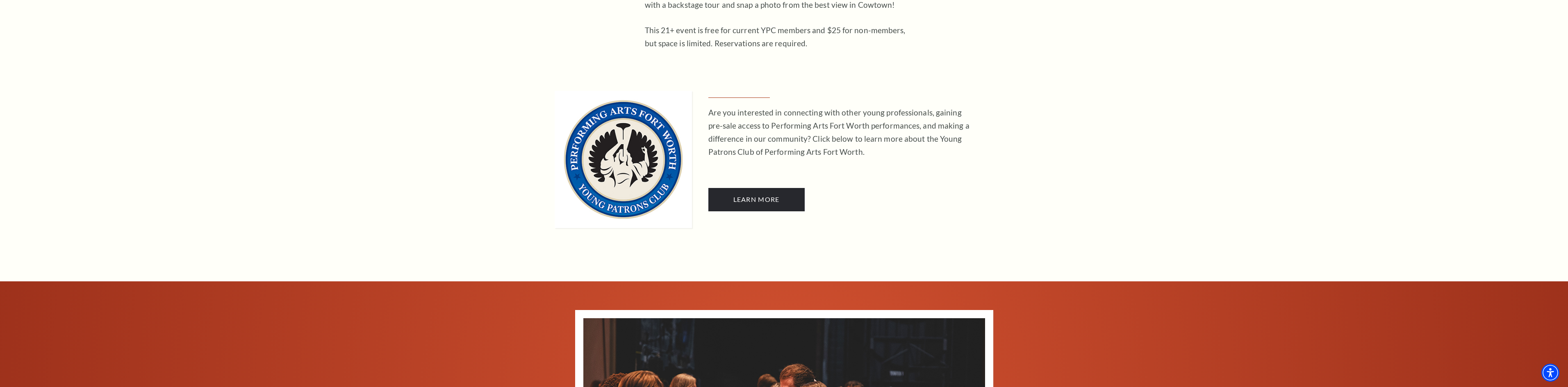 click on "Connect with us on
Tickets & Events  /  Party on the Stage
Overview
August 19, 2025
Join us for our  Young Patrons Club  annual event, the Party on the Stage! Mix and mingle with young professionals, enjoy delicious bites and cocktails at this summer's coolest event. Win Broadway prizes, peek behind the curtain with a backstage tour and snap a photo from the best view in Cowtown!
This 21+ event is free for current YPC members and $25 for non-members, but space is limited. Reservations are required." at bounding box center [784, 267] 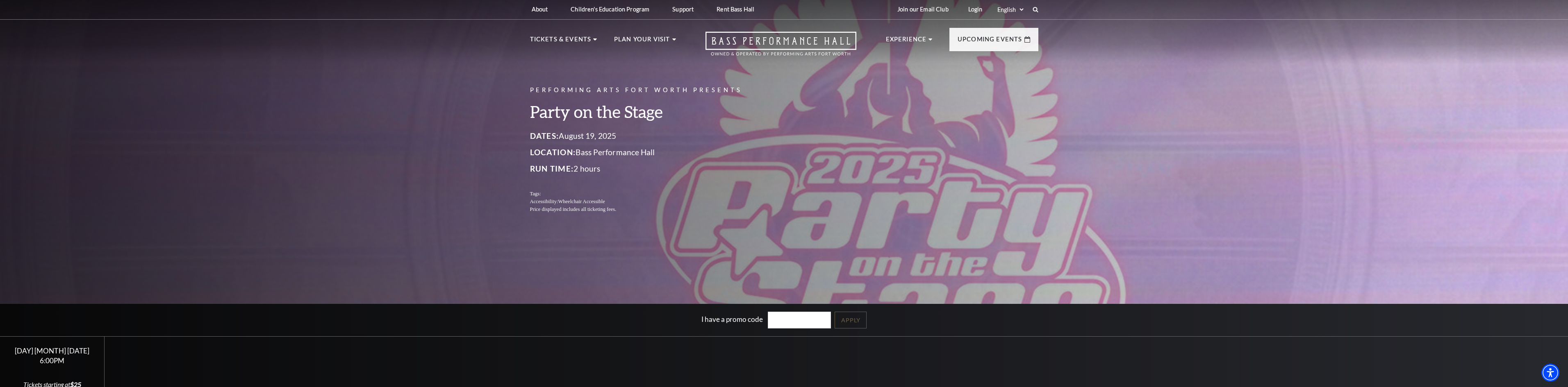scroll, scrollTop: 0, scrollLeft: 0, axis: both 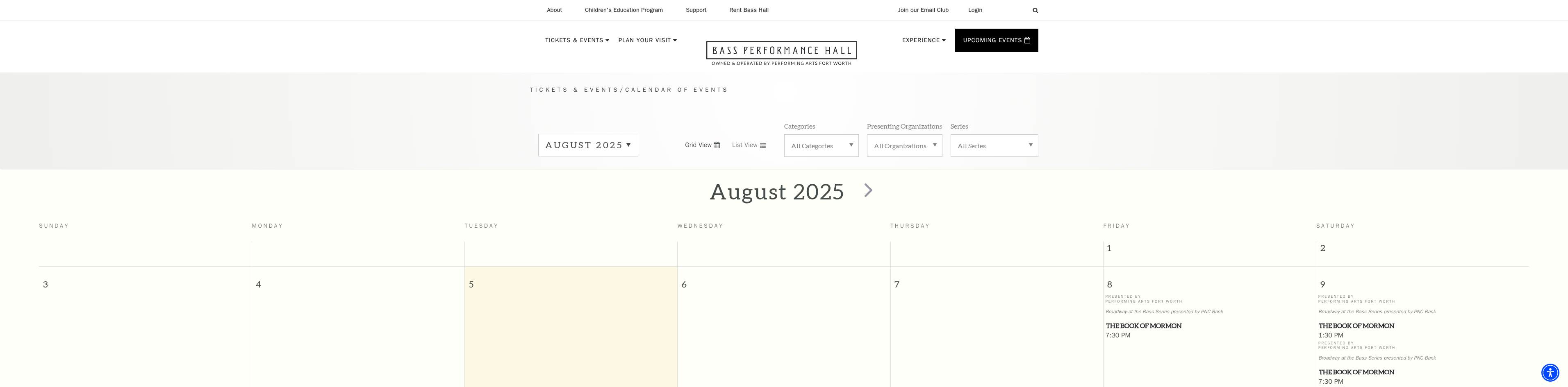 click on "Tickets & Events" at bounding box center [575, 90] 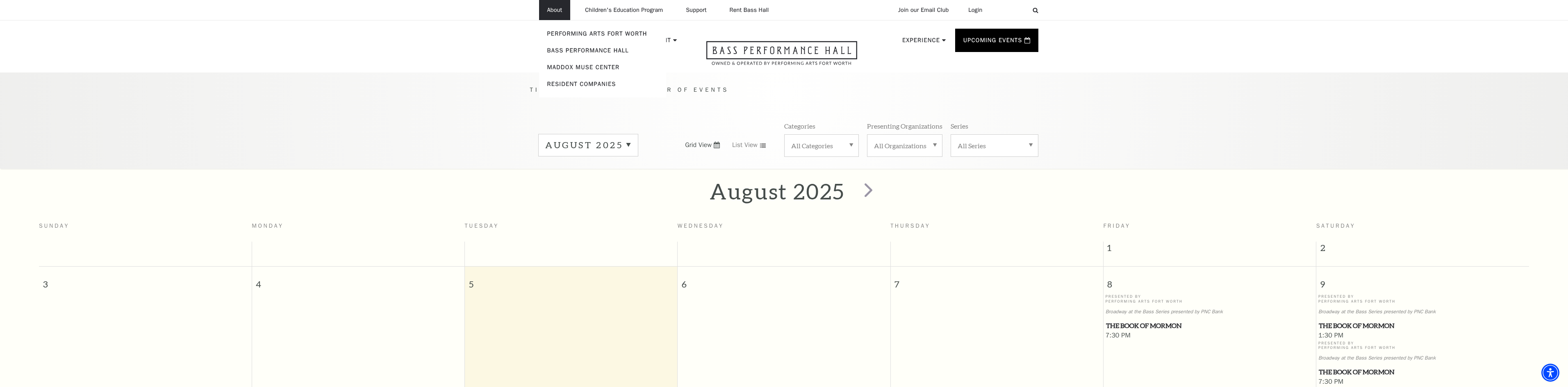 click on "About
Performing Arts Fort Worth
Bass Performance Hall
Maddox Muse Center
Resident Companies" at bounding box center (555, 10) 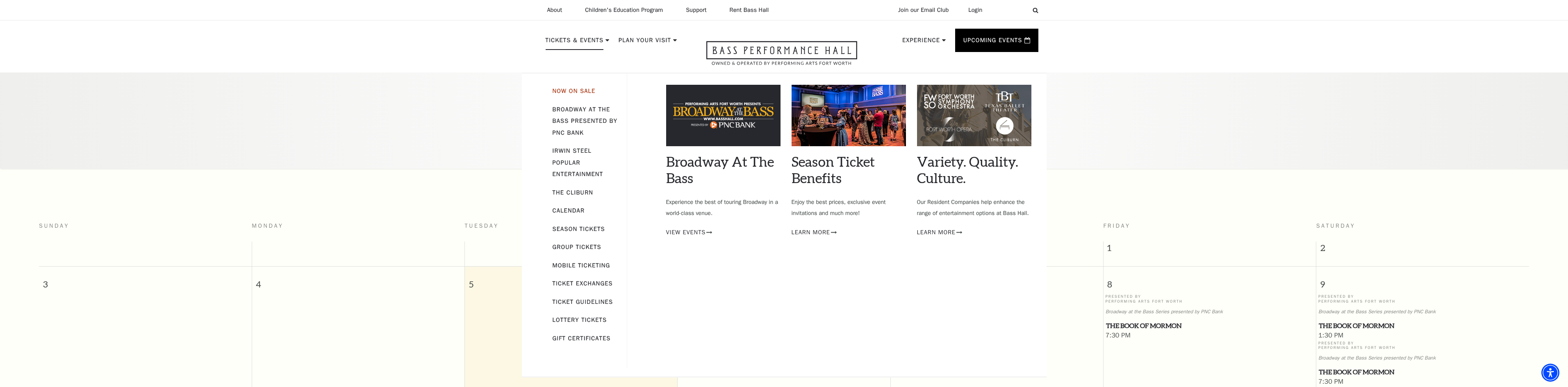 click on "Now On Sale" at bounding box center (574, 91) 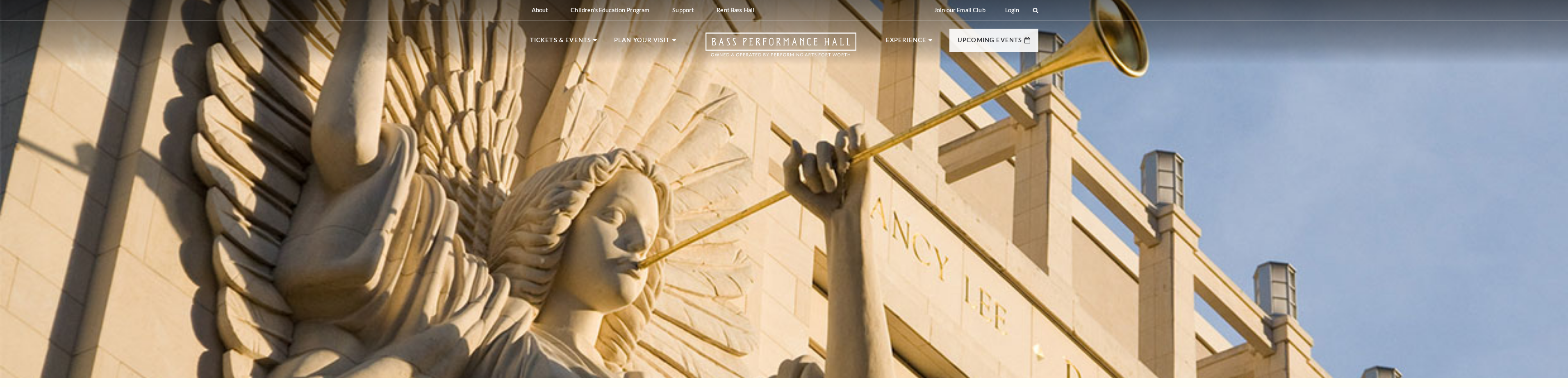scroll, scrollTop: 0, scrollLeft: 0, axis: both 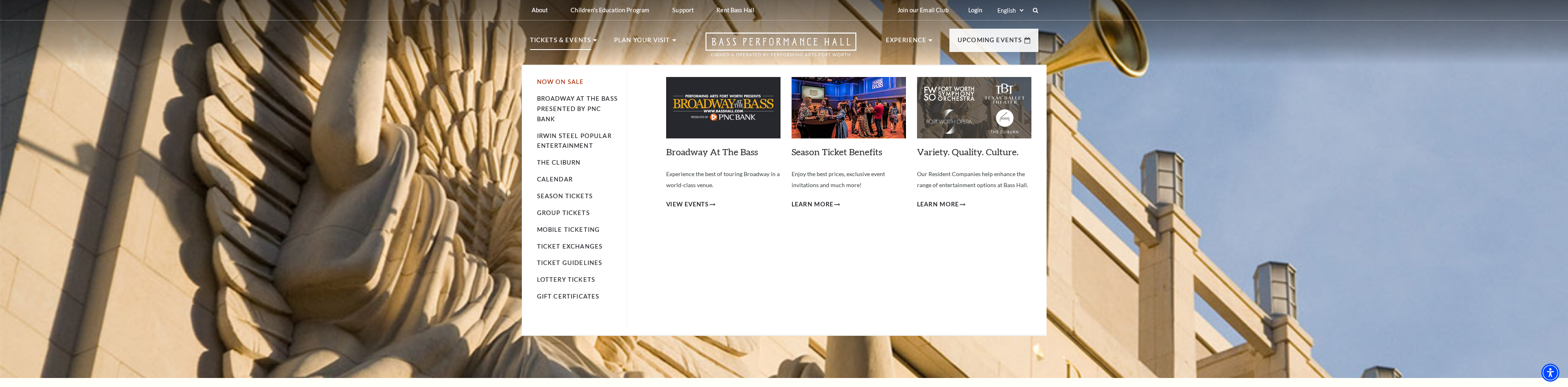 click on "Now On Sale" at bounding box center [560, 81] 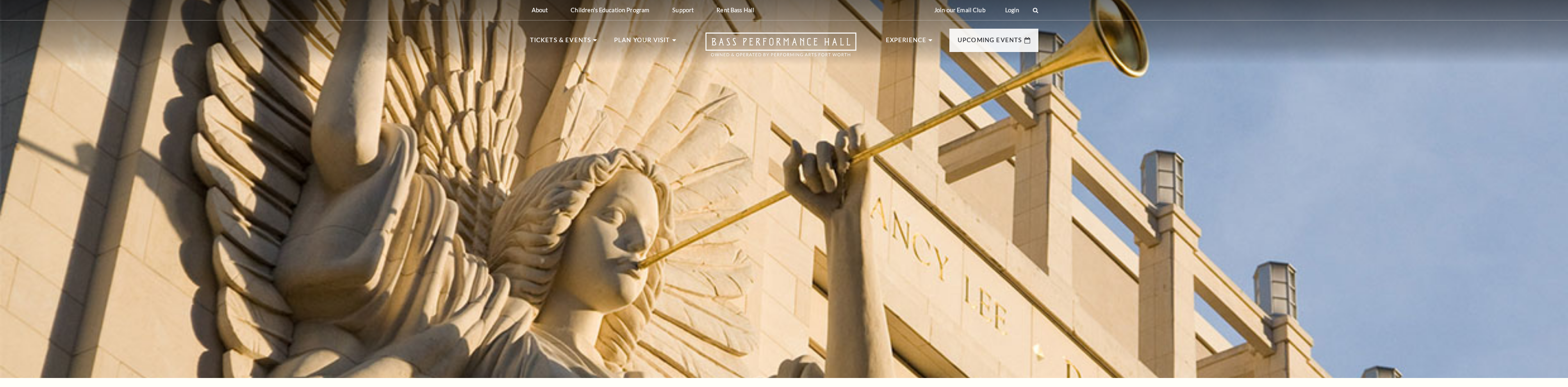 scroll, scrollTop: 0, scrollLeft: 0, axis: both 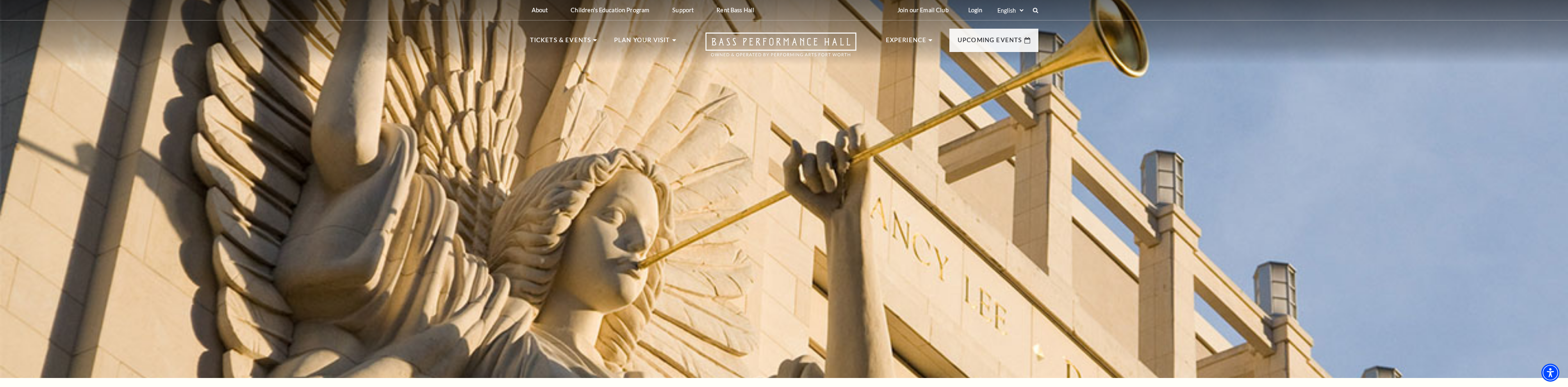click at bounding box center (784, 186) 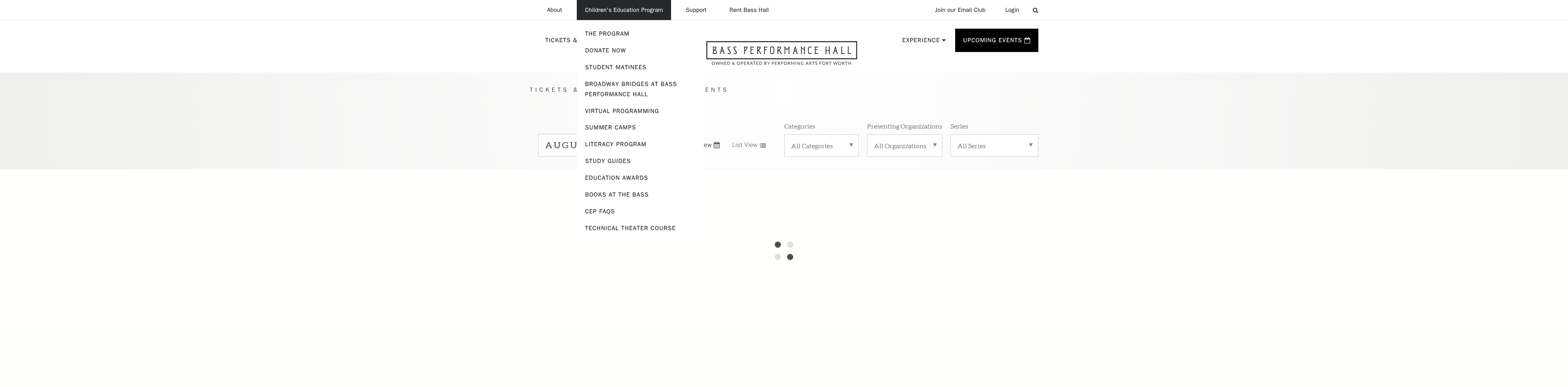 scroll, scrollTop: 0, scrollLeft: 0, axis: both 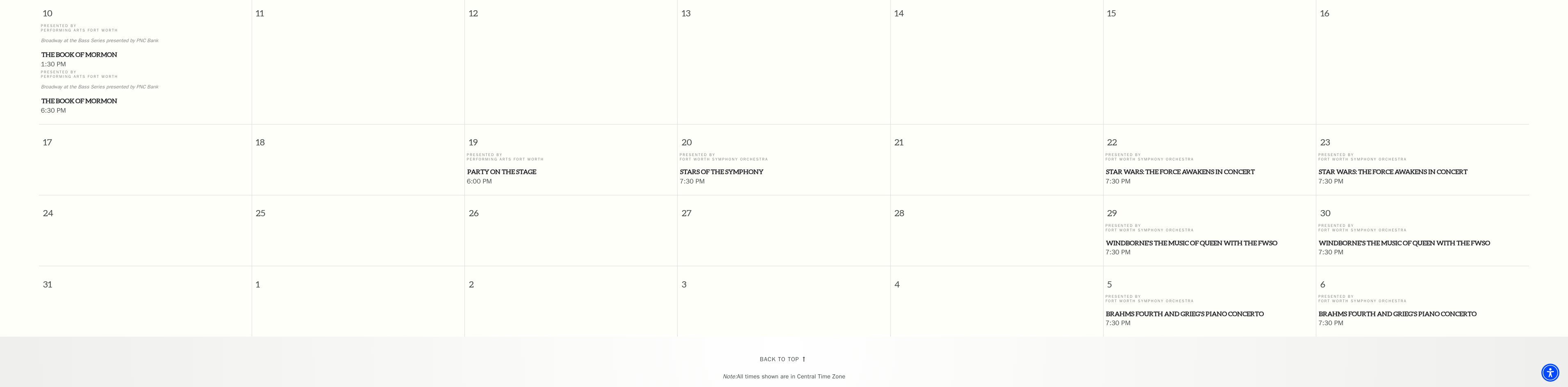 click on "Party on the Stage" at bounding box center [571, 172] 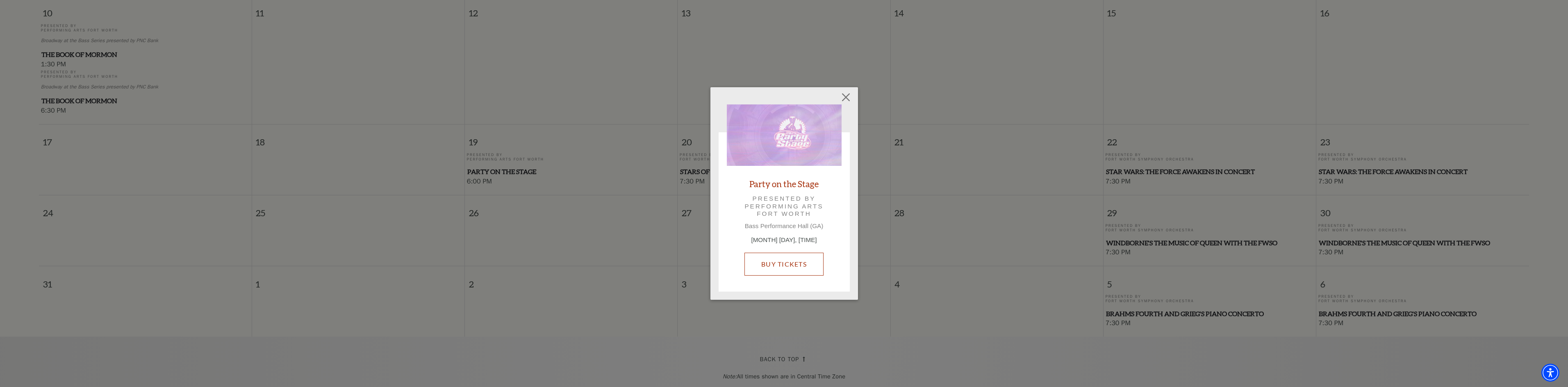 click on "Buy Tickets" at bounding box center [784, 264] 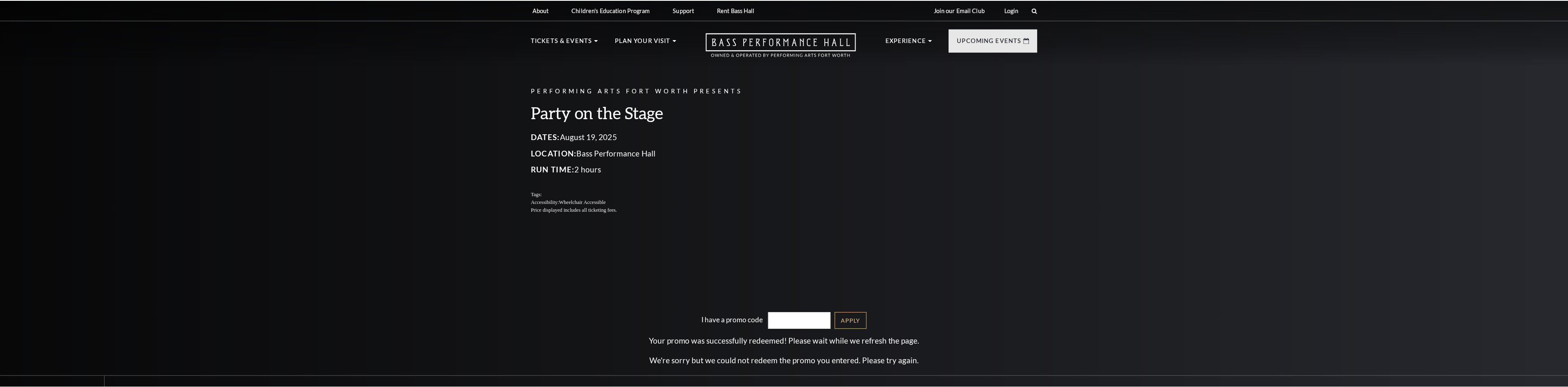 scroll, scrollTop: 0, scrollLeft: 0, axis: both 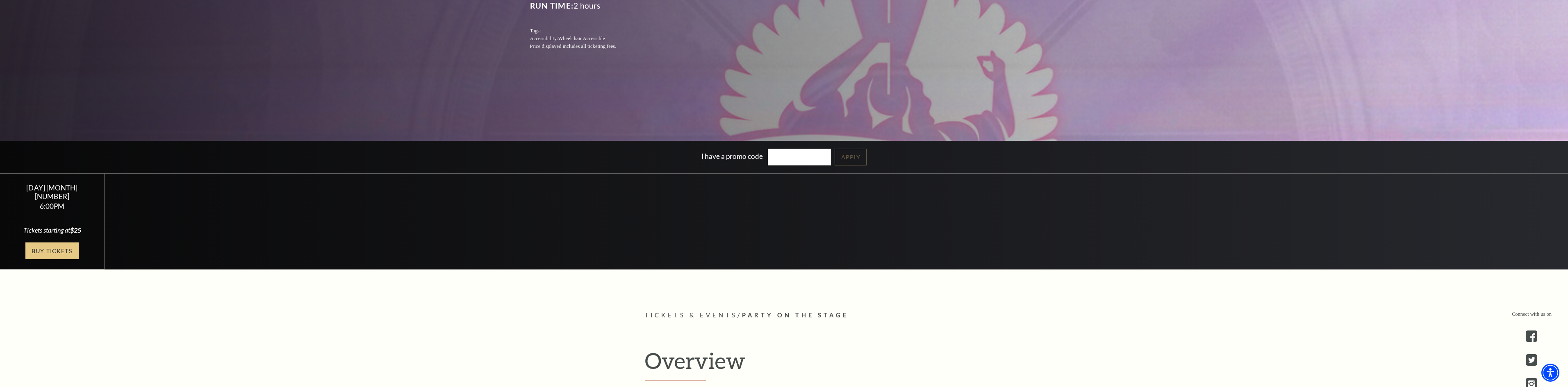 click on "Buy Tickets" at bounding box center [52, 251] 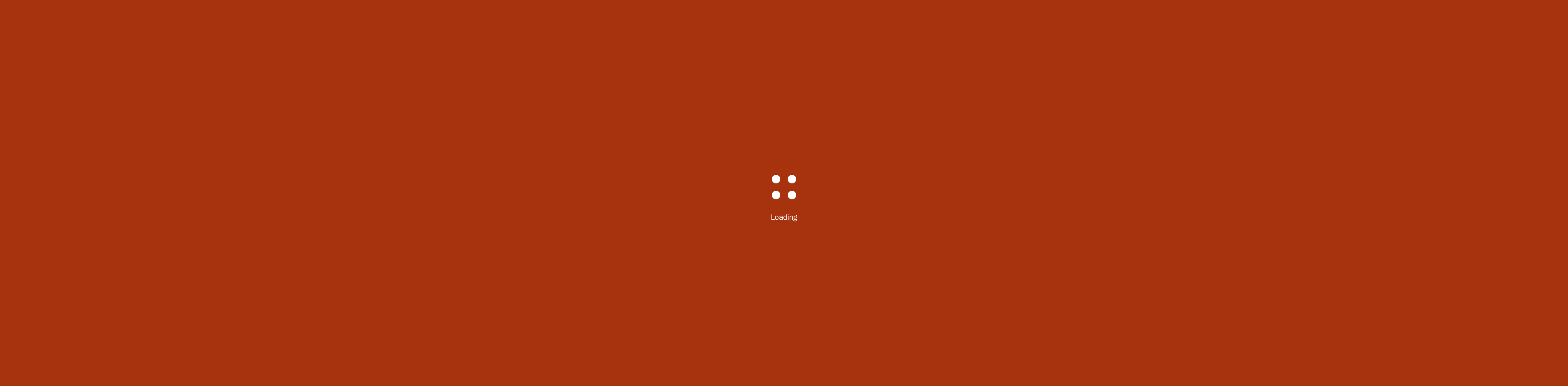 scroll, scrollTop: 0, scrollLeft: 0, axis: both 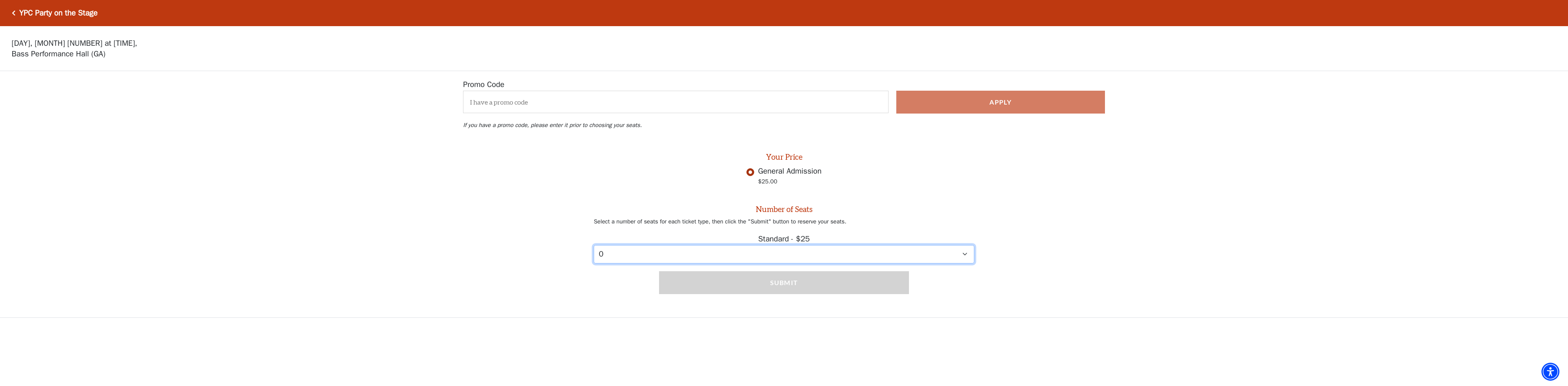 click on "0 1 2 3 4 5 6 7 8 9" at bounding box center [784, 254] 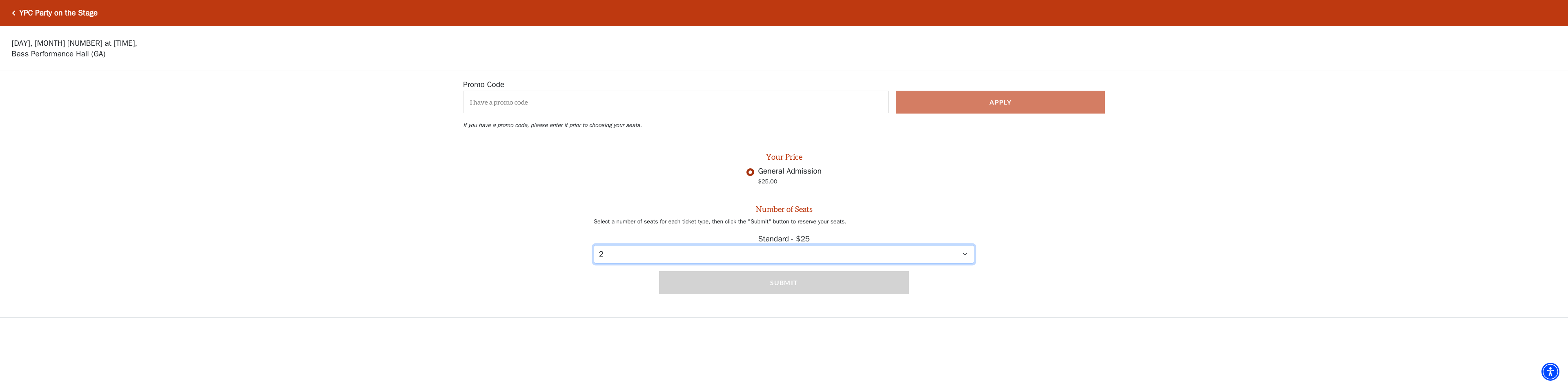 click on "0 1 2 3 4 5 6 7 8 9" at bounding box center (784, 254) 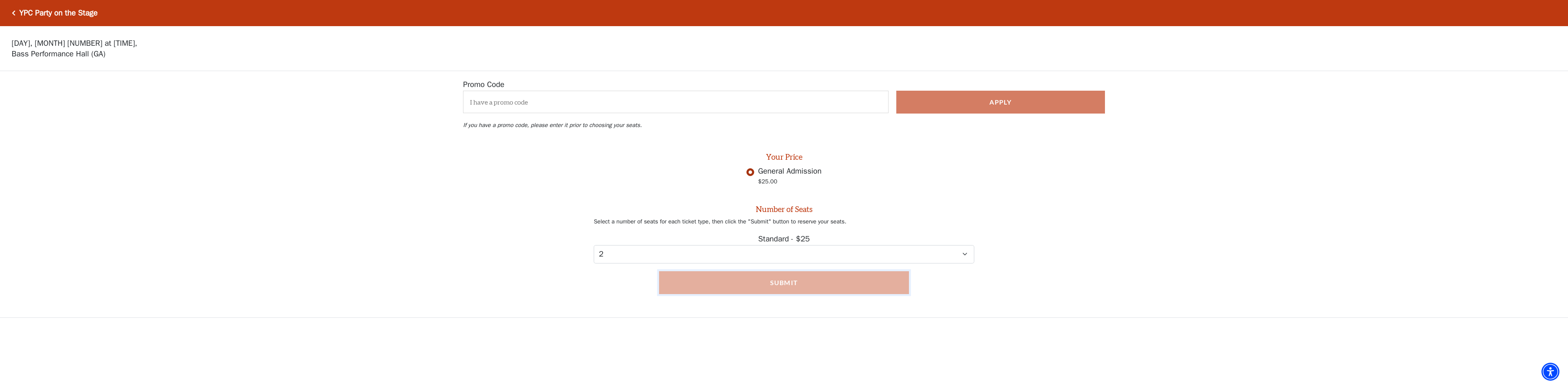 click on "Submit" at bounding box center [784, 283] 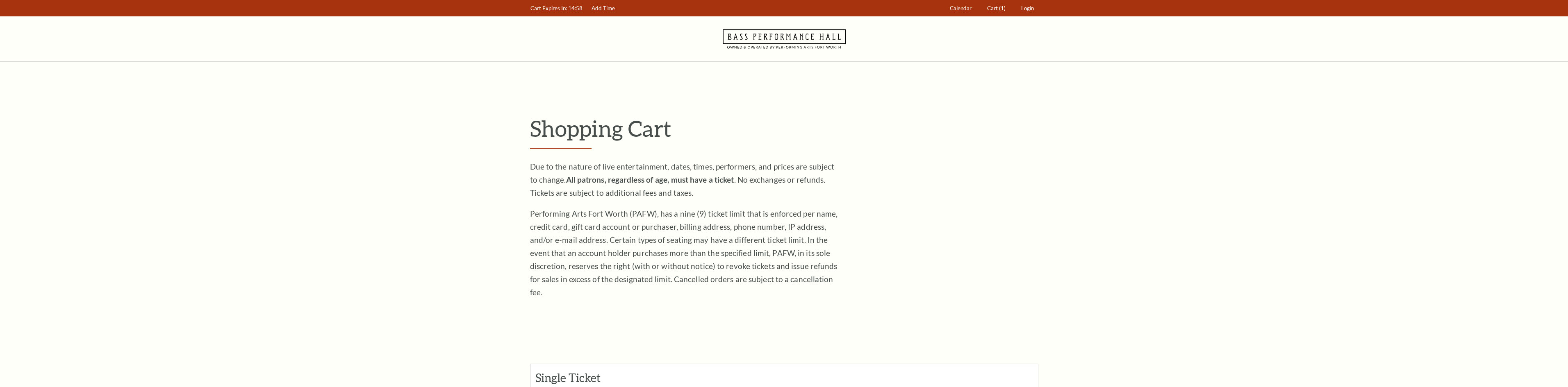 scroll, scrollTop: 0, scrollLeft: 0, axis: both 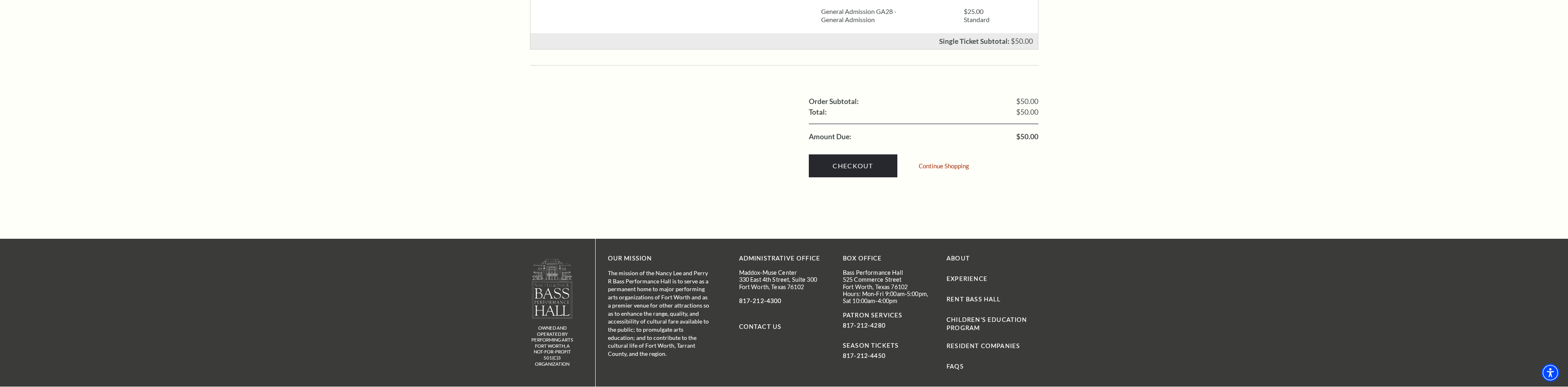 click on "Amount Due:
$50.00" at bounding box center [924, 133] 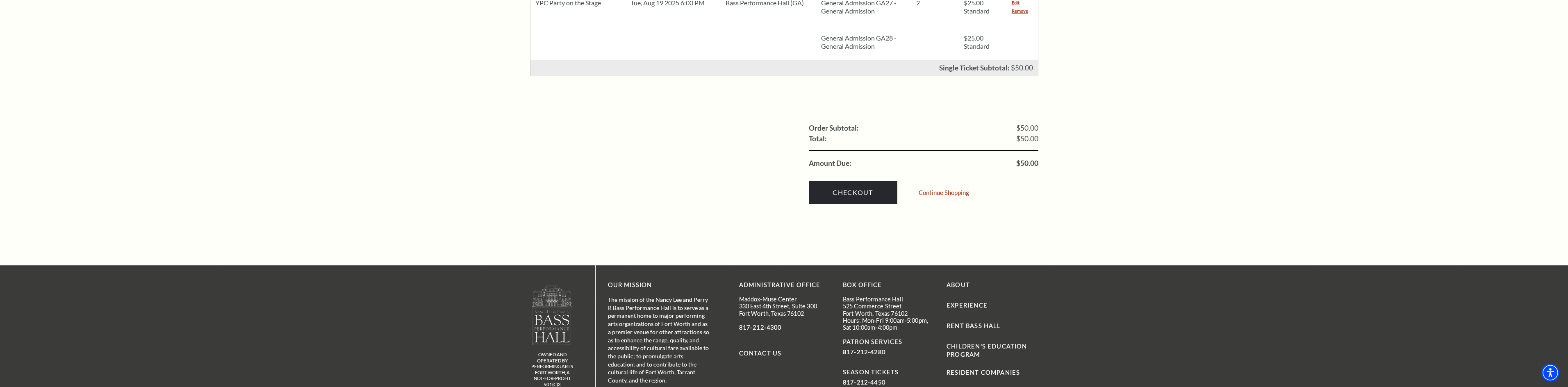 scroll, scrollTop: 405, scrollLeft: 0, axis: vertical 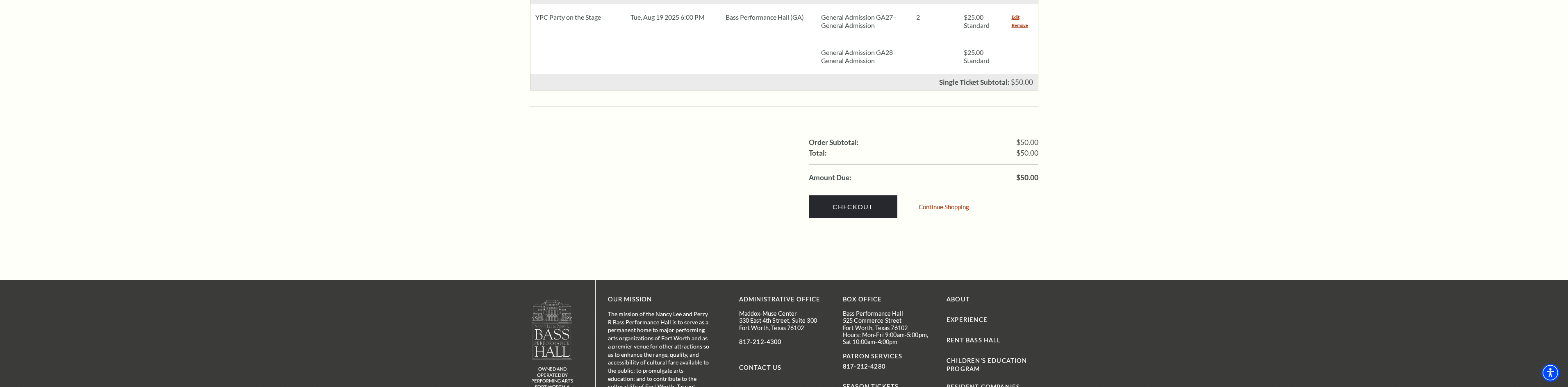 click on "Total:
$50.00" at bounding box center (924, 153) 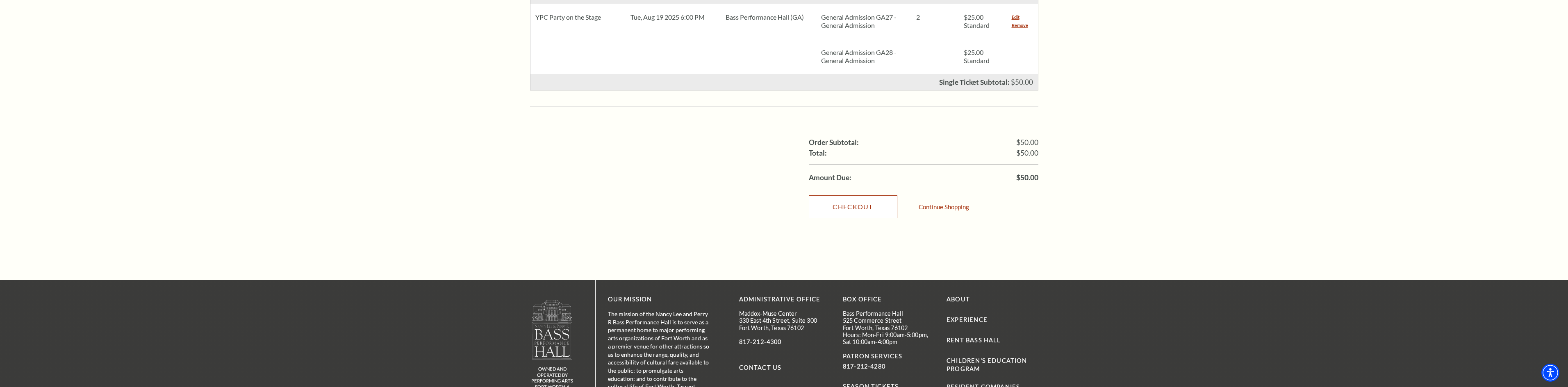 click on "Checkout" at bounding box center [853, 207] 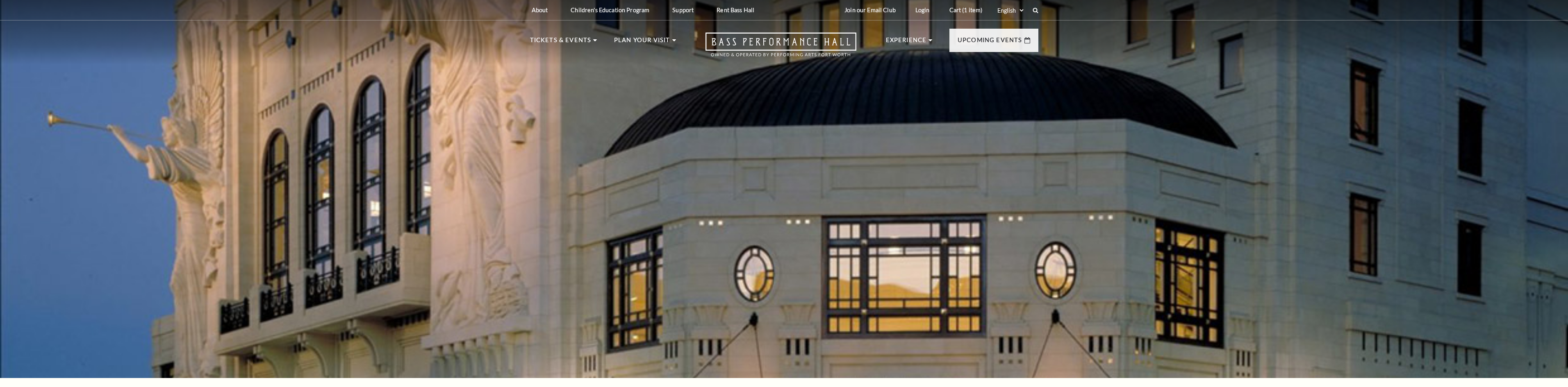 scroll, scrollTop: 358, scrollLeft: 0, axis: vertical 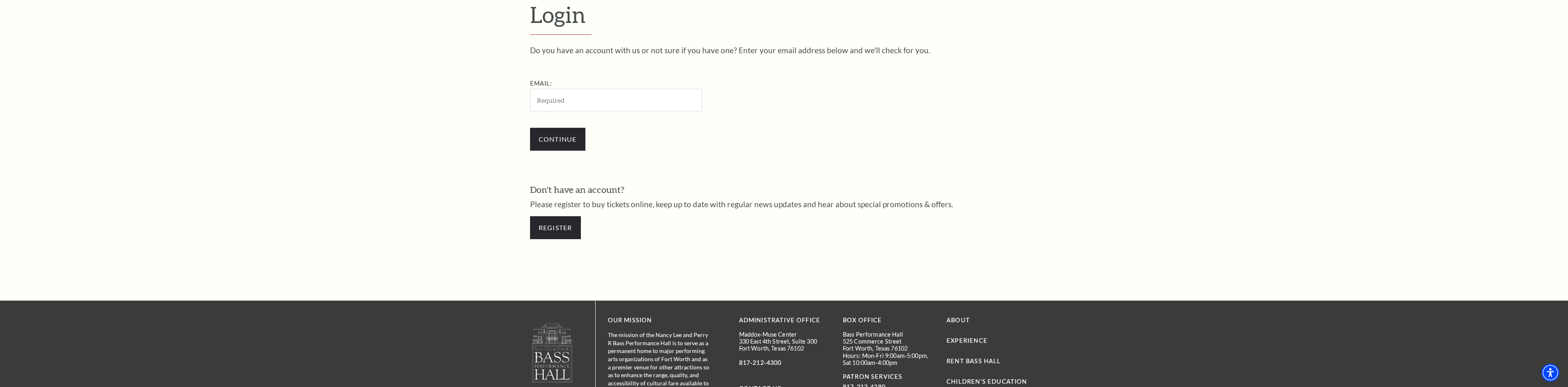 click on "Email:" at bounding box center [616, 100] 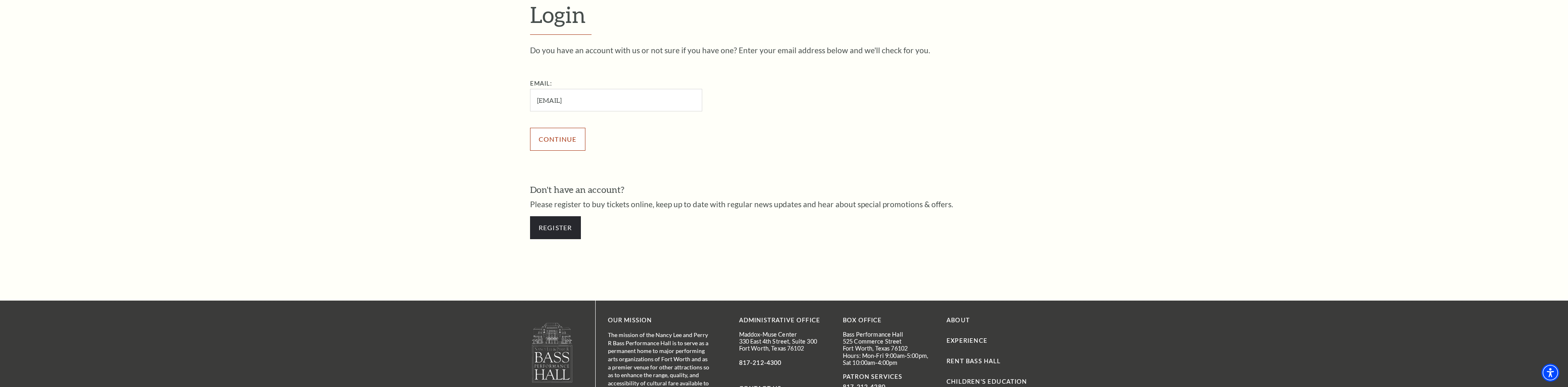 click on "Continue" at bounding box center [558, 139] 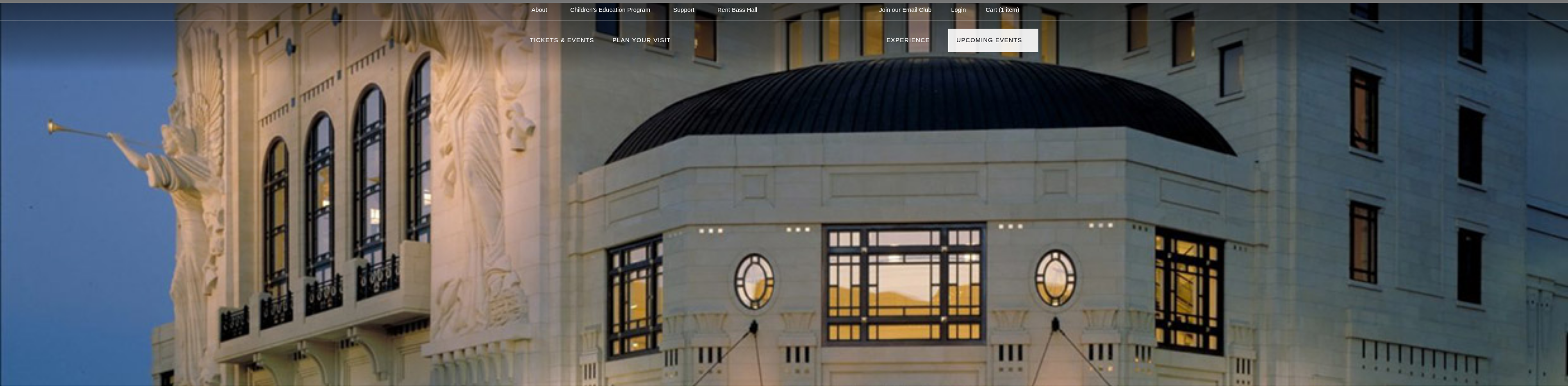 scroll, scrollTop: 417, scrollLeft: 0, axis: vertical 